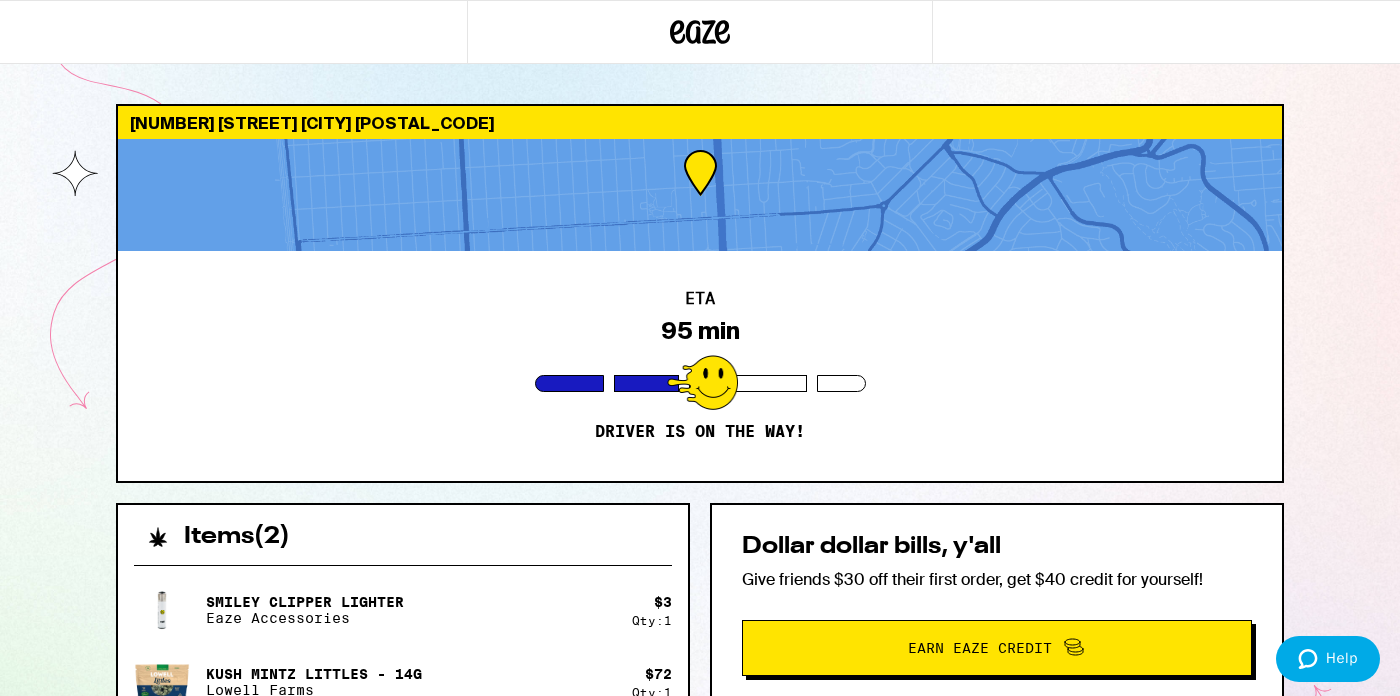 scroll, scrollTop: 0, scrollLeft: 0, axis: both 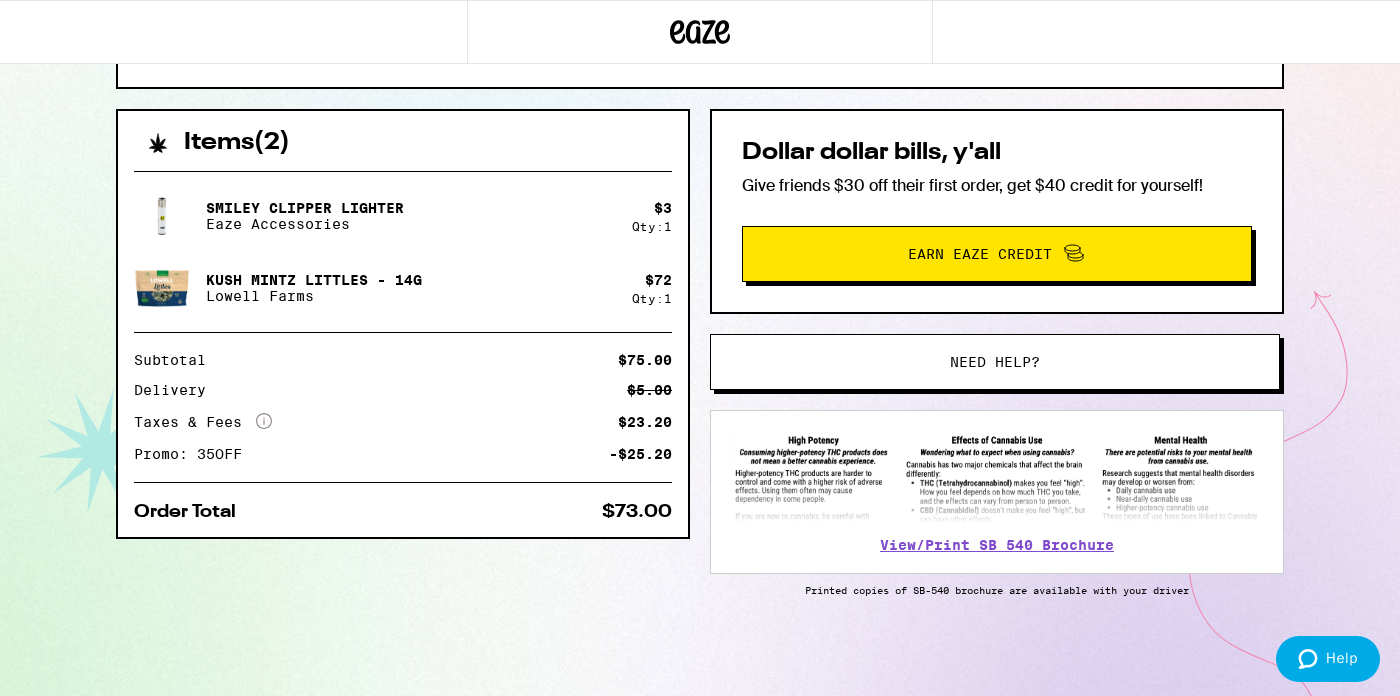 drag, startPoint x: 693, startPoint y: 487, endPoint x: 695, endPoint y: 506, distance: 19.104973 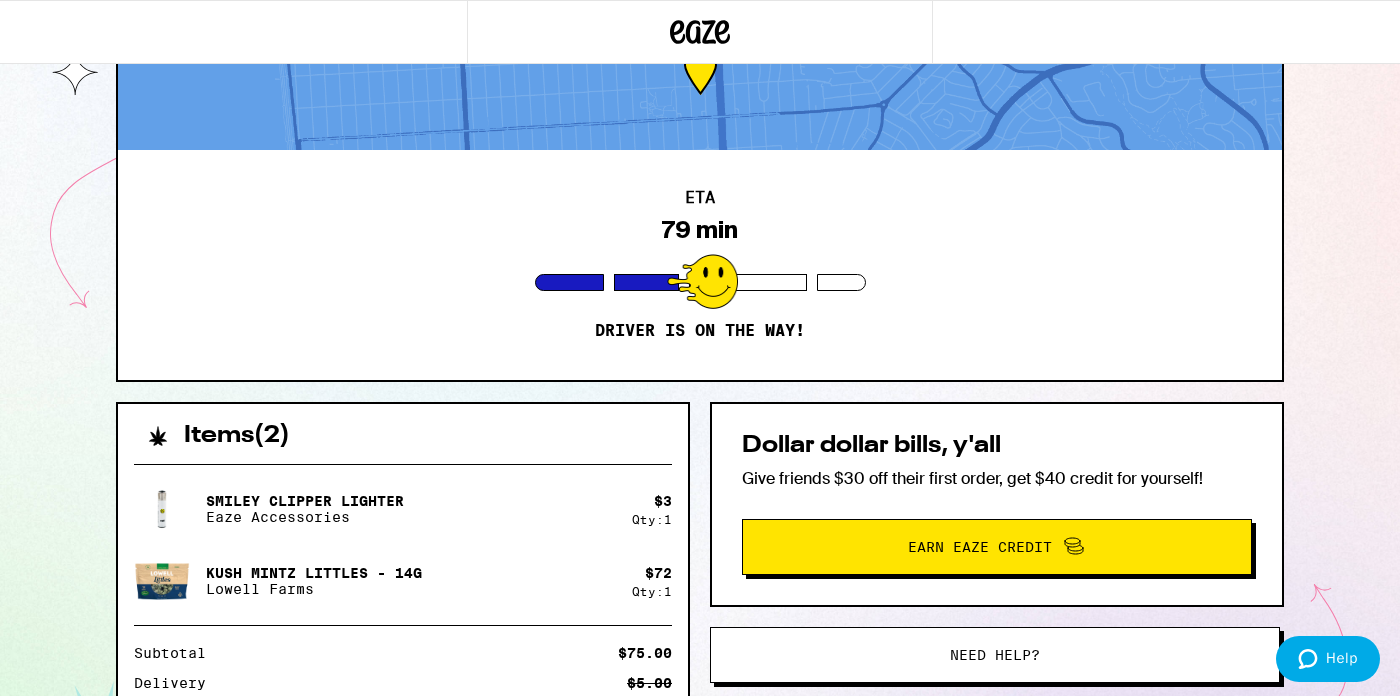 scroll, scrollTop: 0, scrollLeft: 0, axis: both 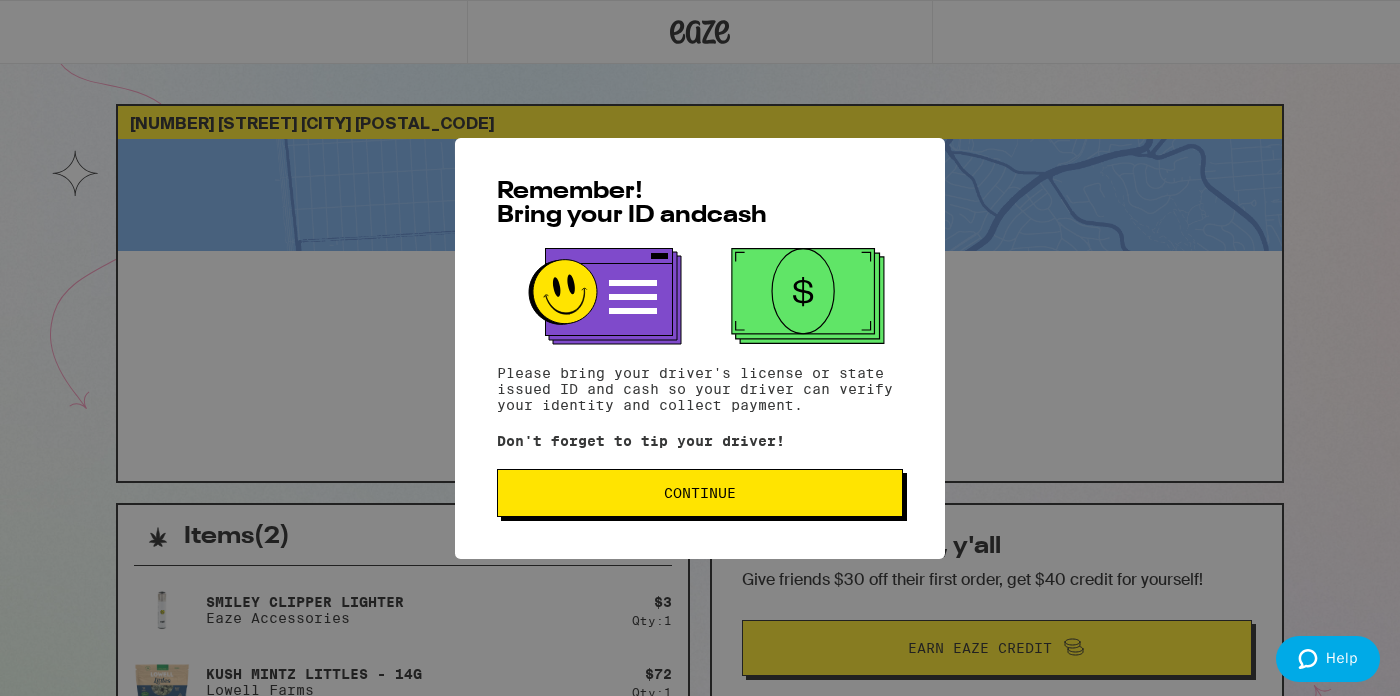 click on "Continue" at bounding box center [700, 493] 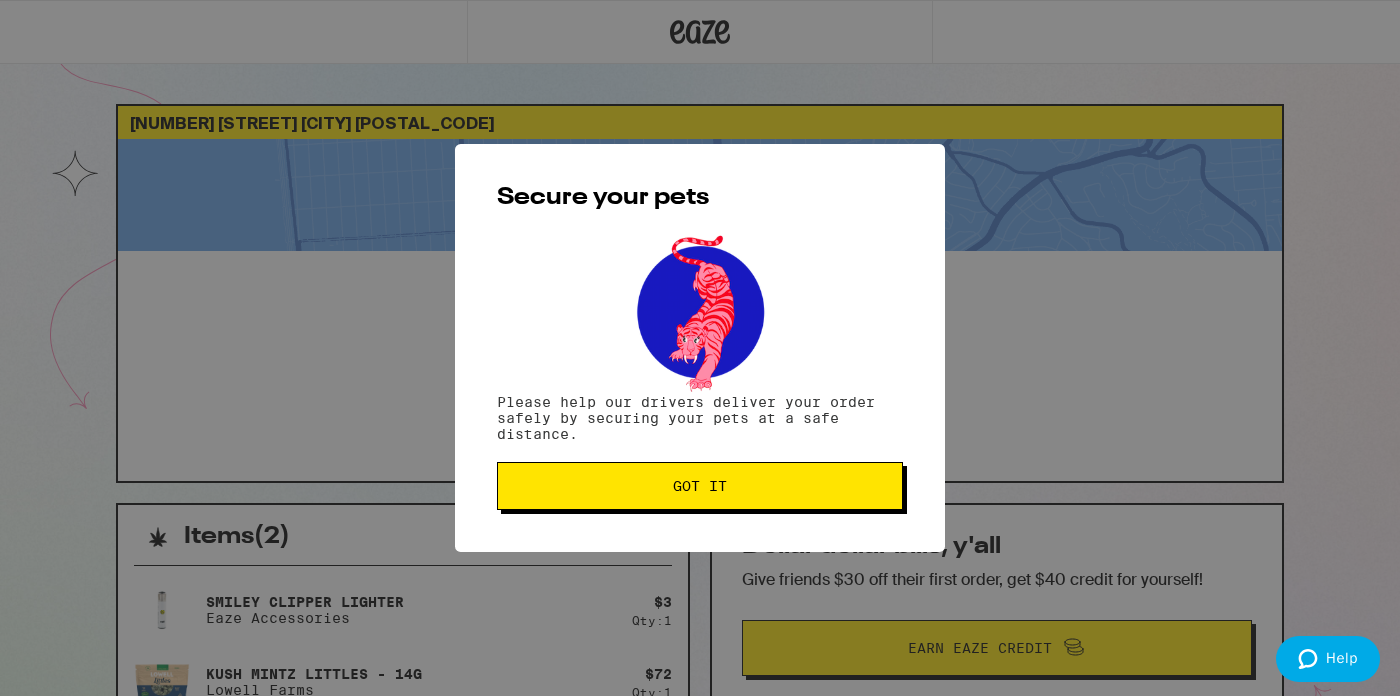 click on "Got it" at bounding box center [700, 486] 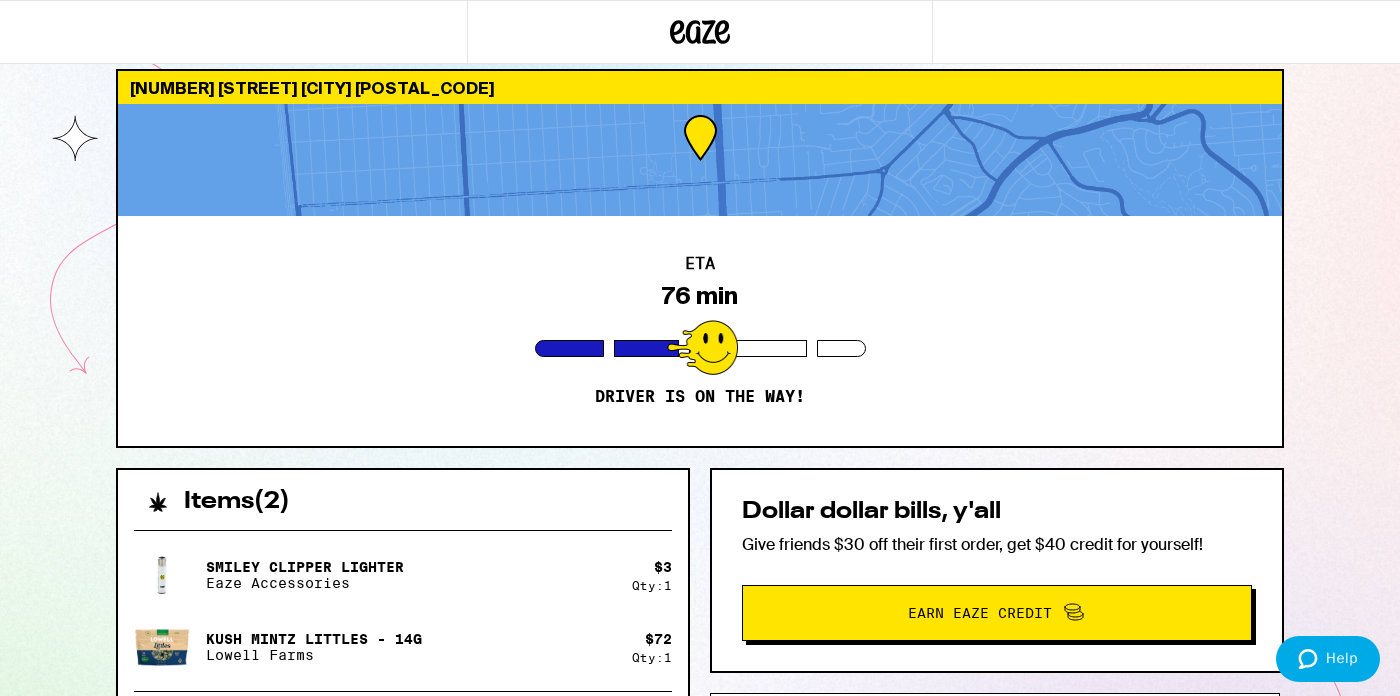 scroll, scrollTop: 27, scrollLeft: 0, axis: vertical 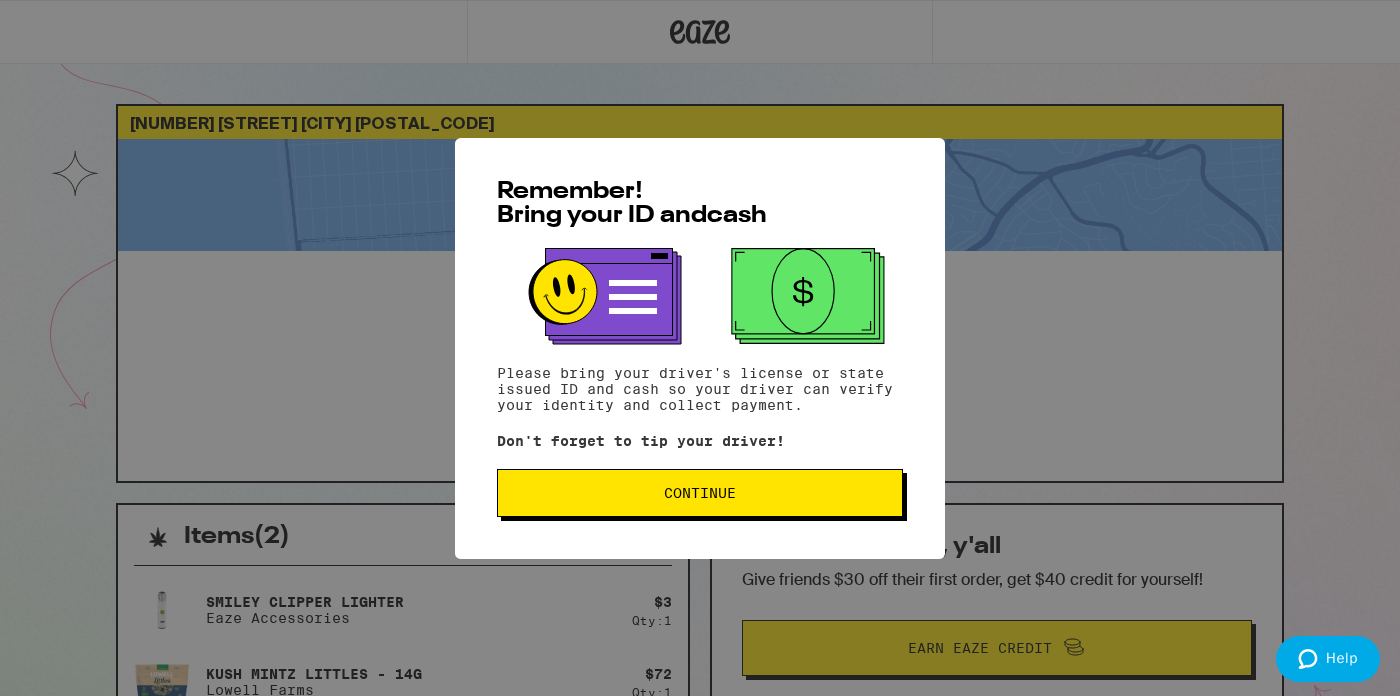 click on "Continue" at bounding box center (700, 493) 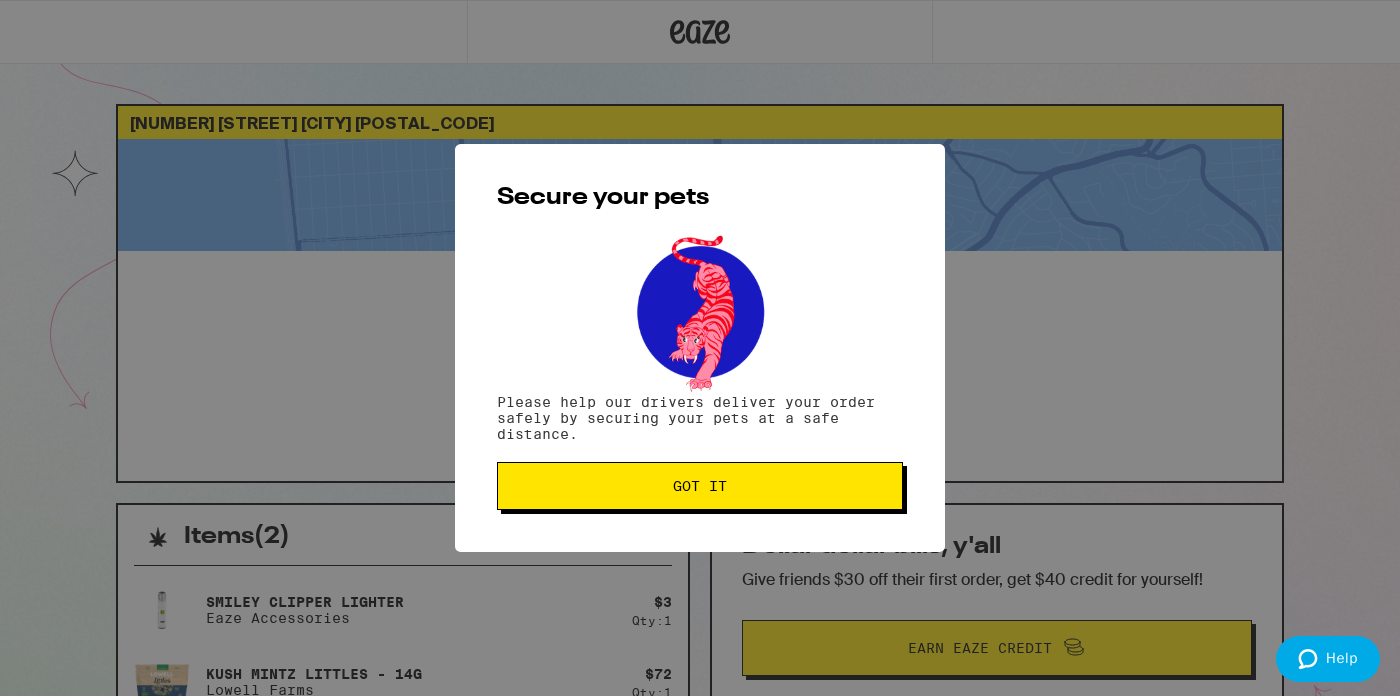 click on "Got it" at bounding box center (700, 486) 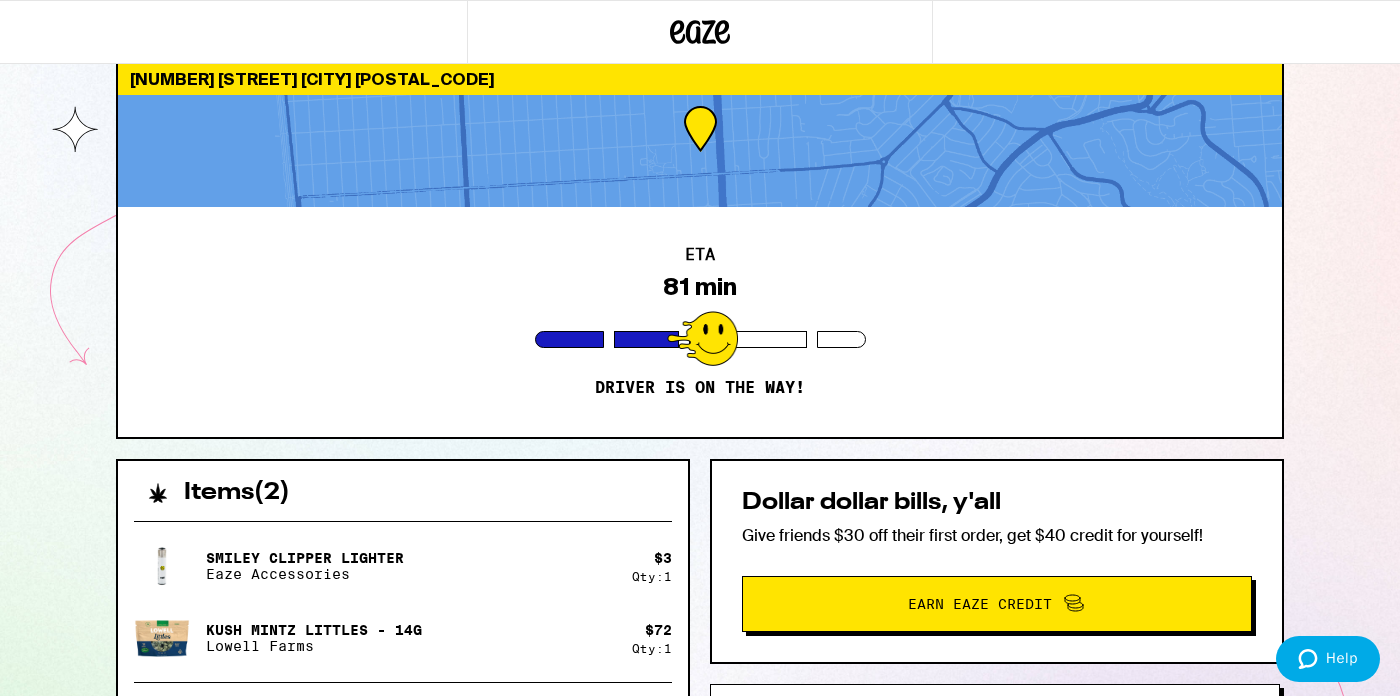 scroll, scrollTop: 0, scrollLeft: 0, axis: both 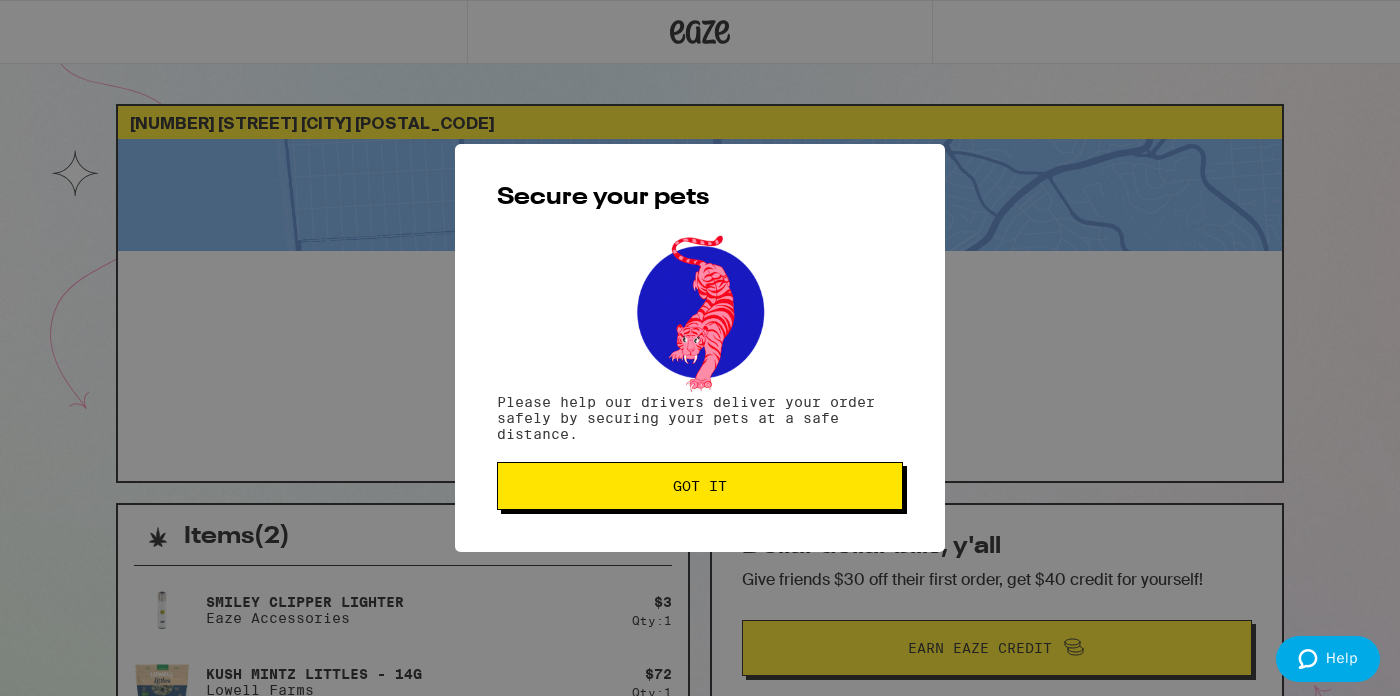 click on "Got it" at bounding box center [700, 486] 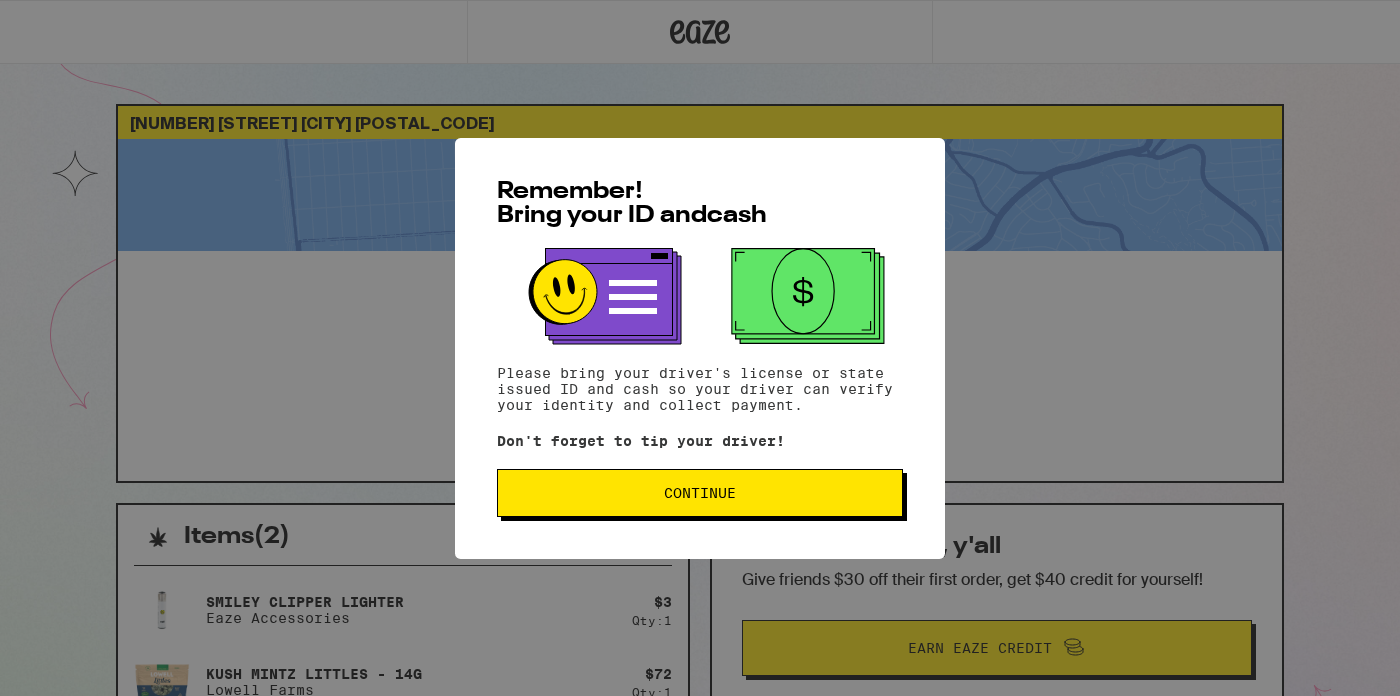 scroll, scrollTop: 0, scrollLeft: 0, axis: both 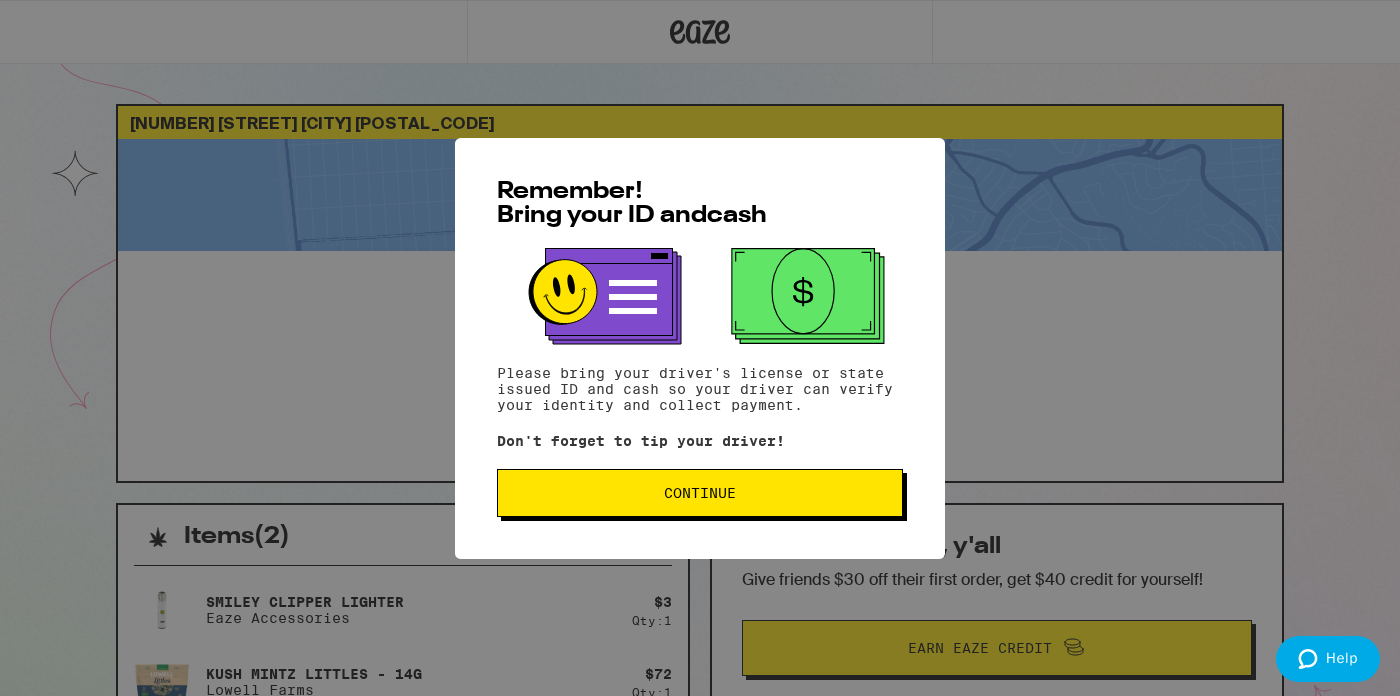 click on "Continue" at bounding box center (700, 493) 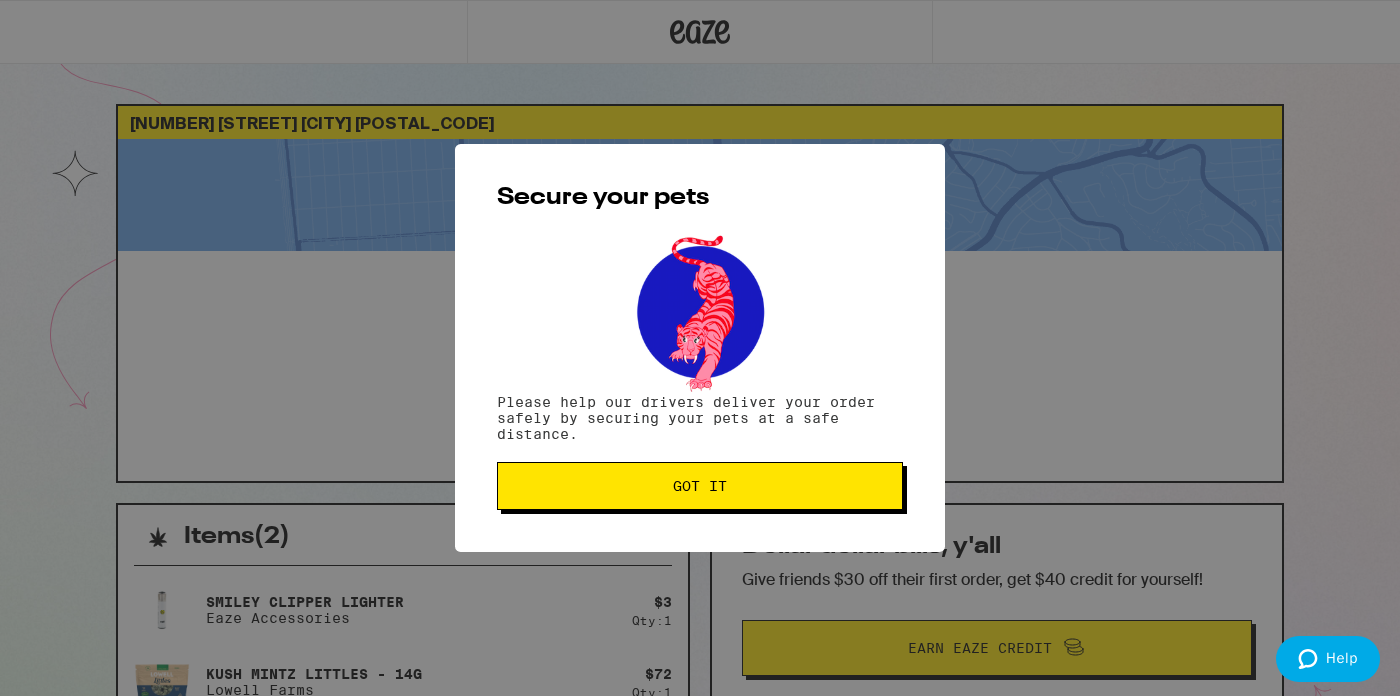 click on "Got it" at bounding box center (700, 486) 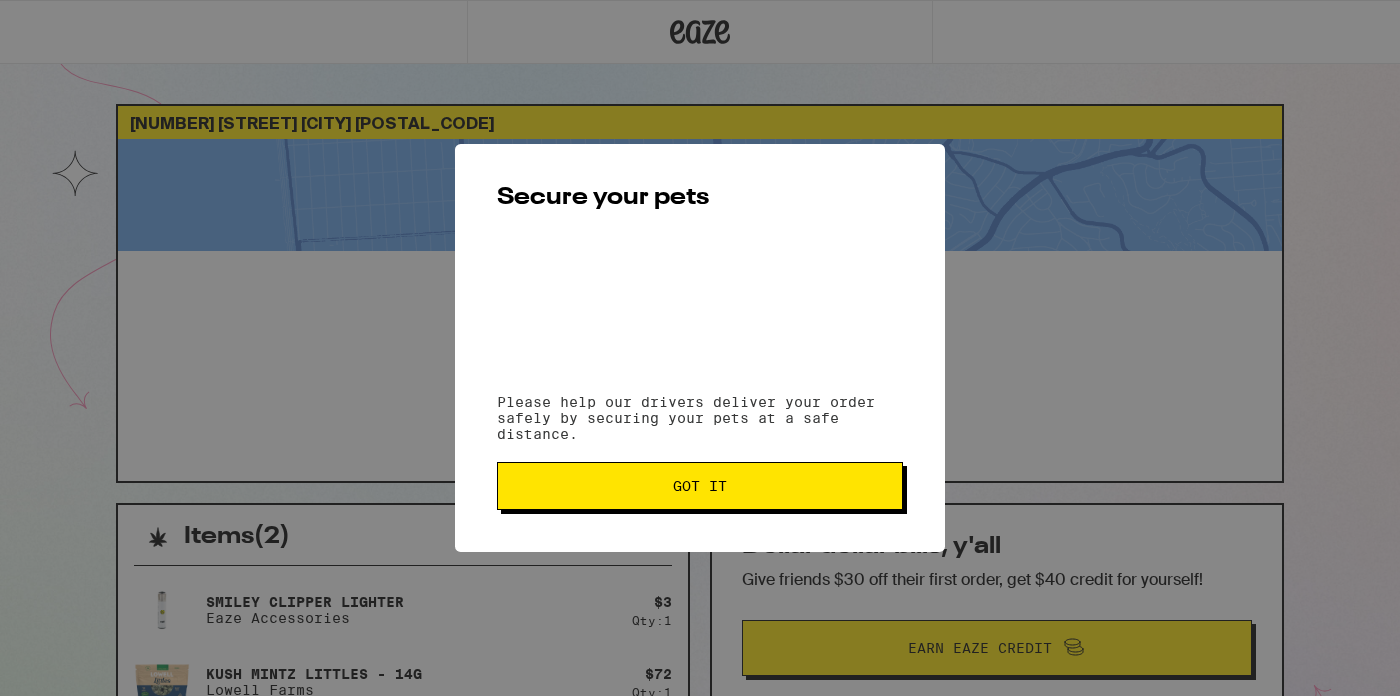 scroll, scrollTop: 0, scrollLeft: 0, axis: both 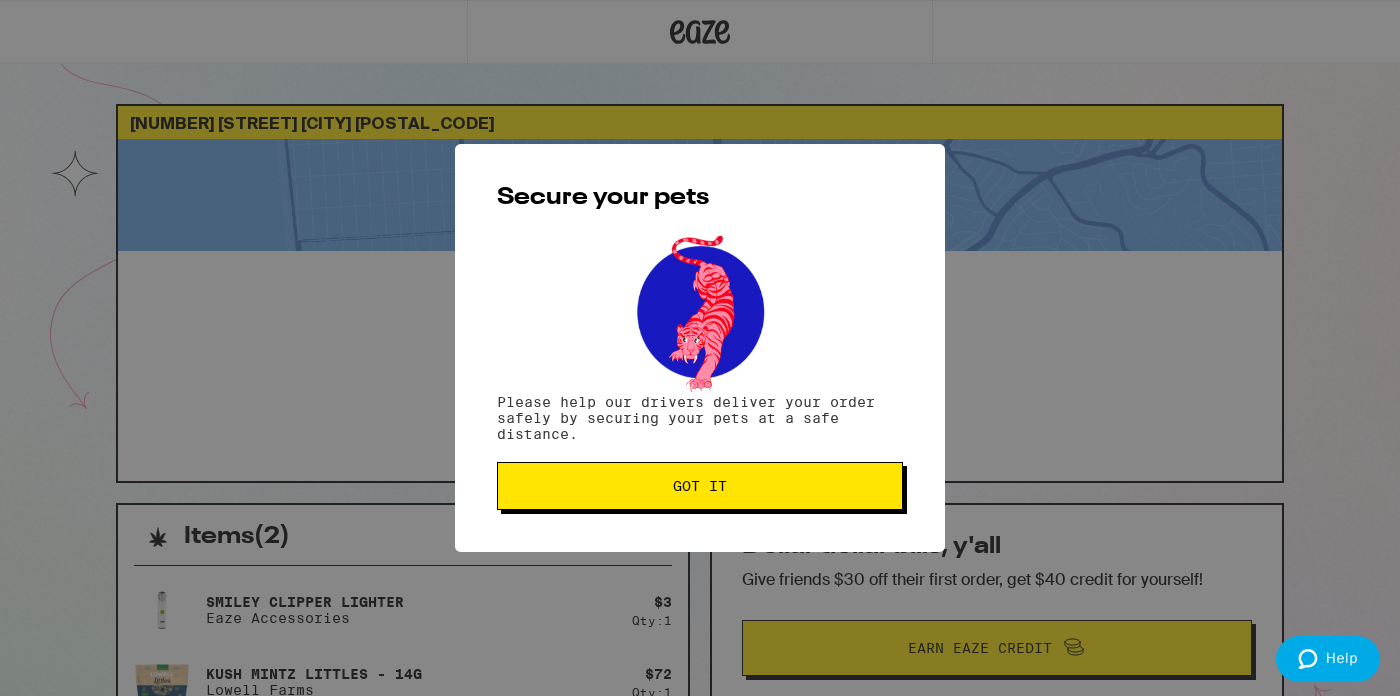click on "Got it" at bounding box center (700, 486) 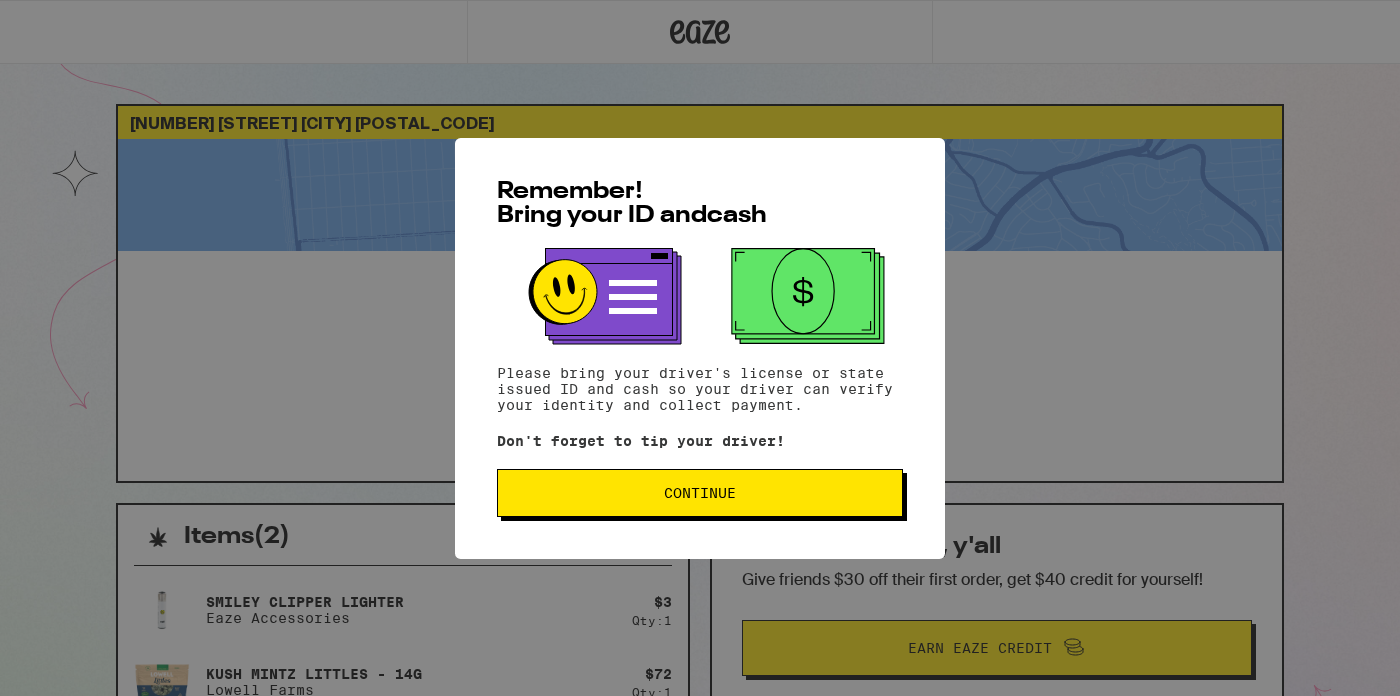 scroll, scrollTop: 0, scrollLeft: 0, axis: both 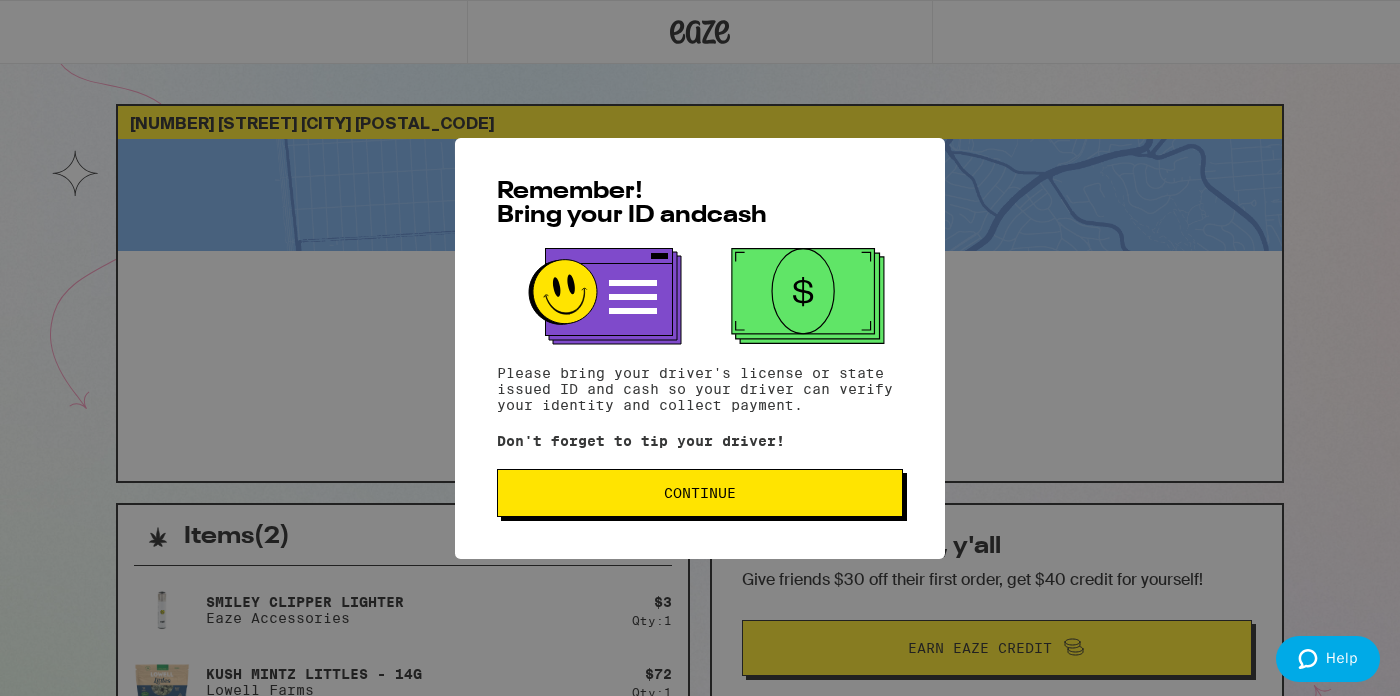 click on "Continue" at bounding box center [700, 493] 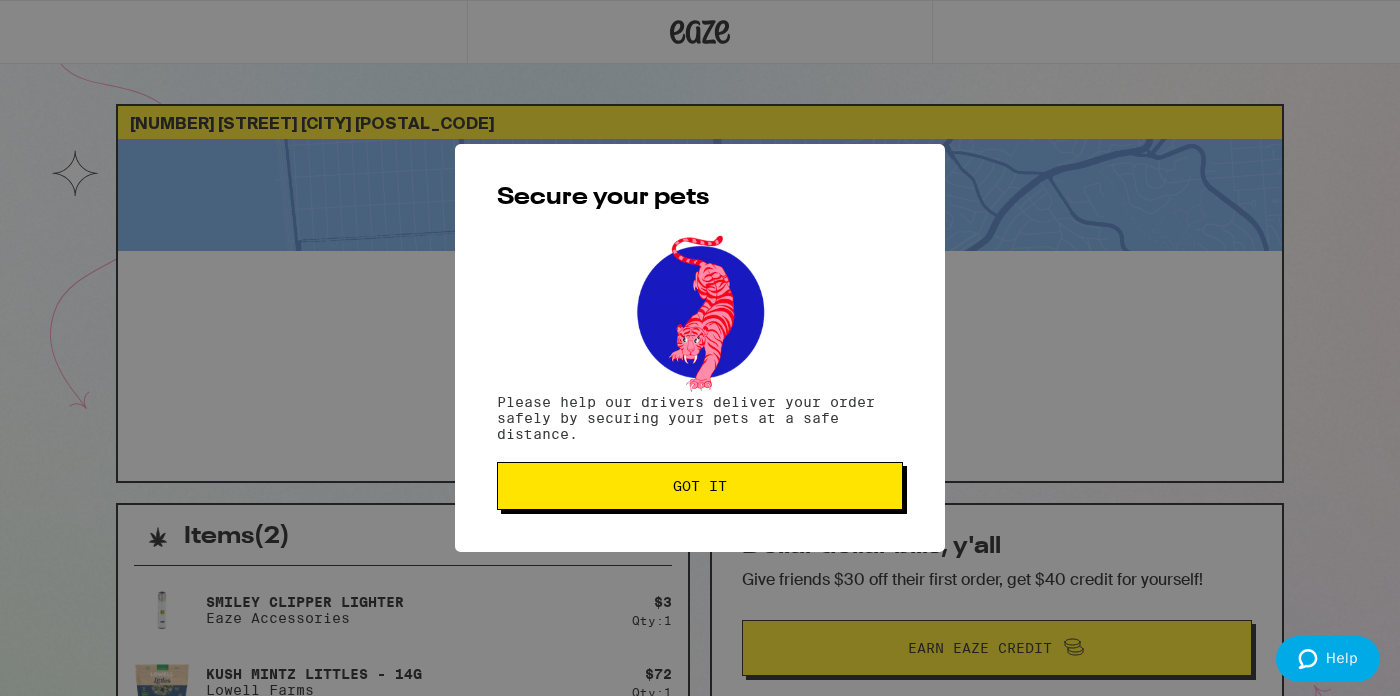 click on "Got it" at bounding box center (700, 486) 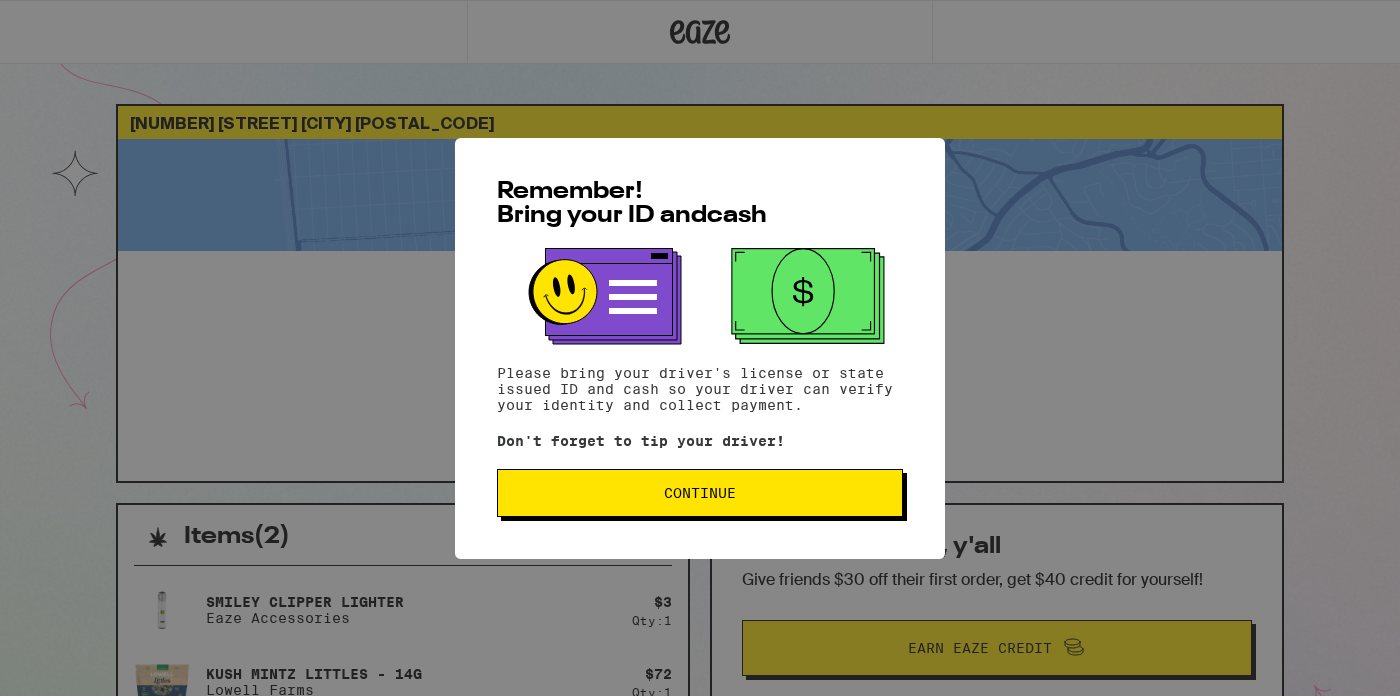scroll, scrollTop: 0, scrollLeft: 0, axis: both 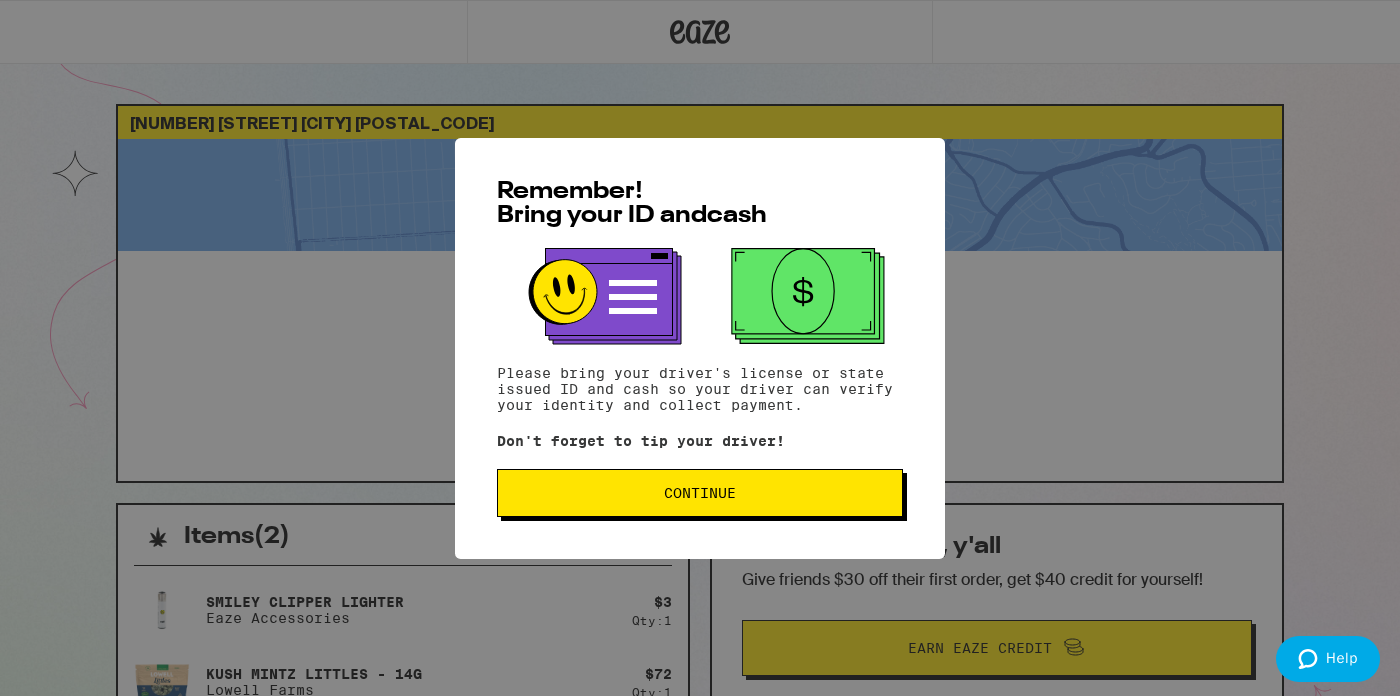 click on "Continue" at bounding box center (700, 493) 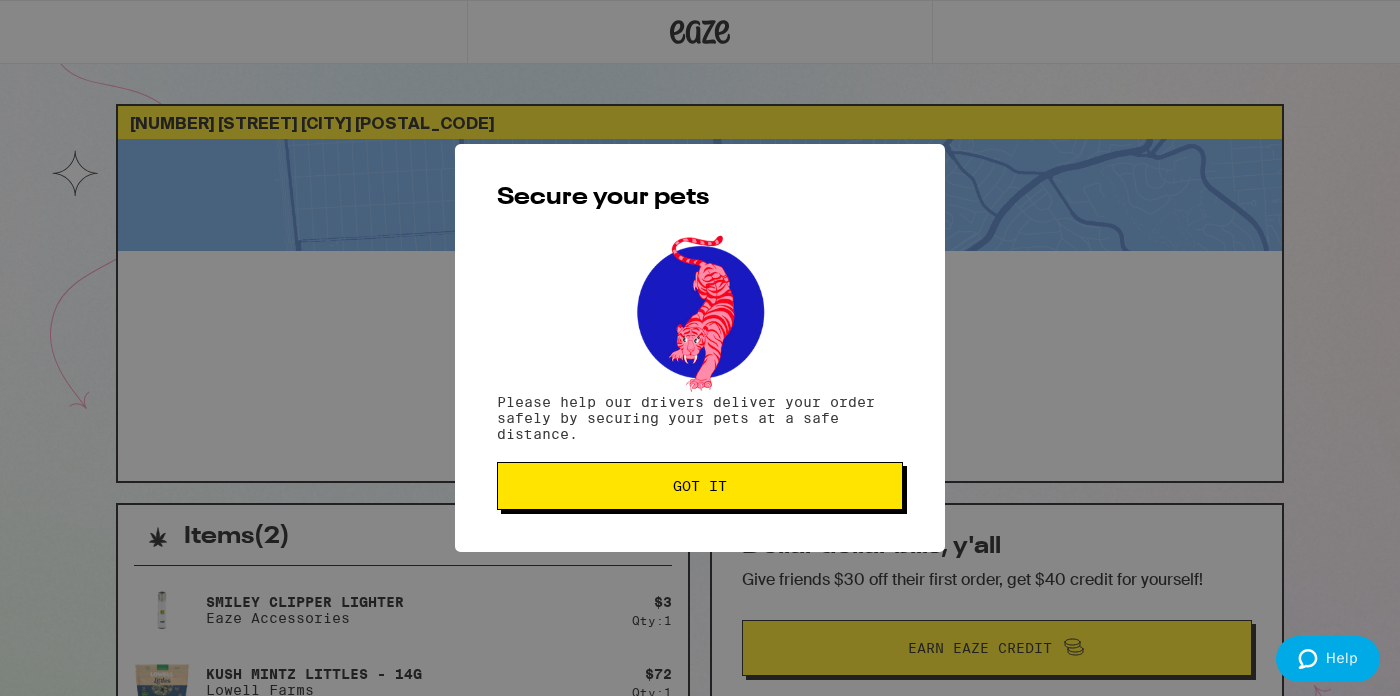 click on "Got it" at bounding box center (700, 486) 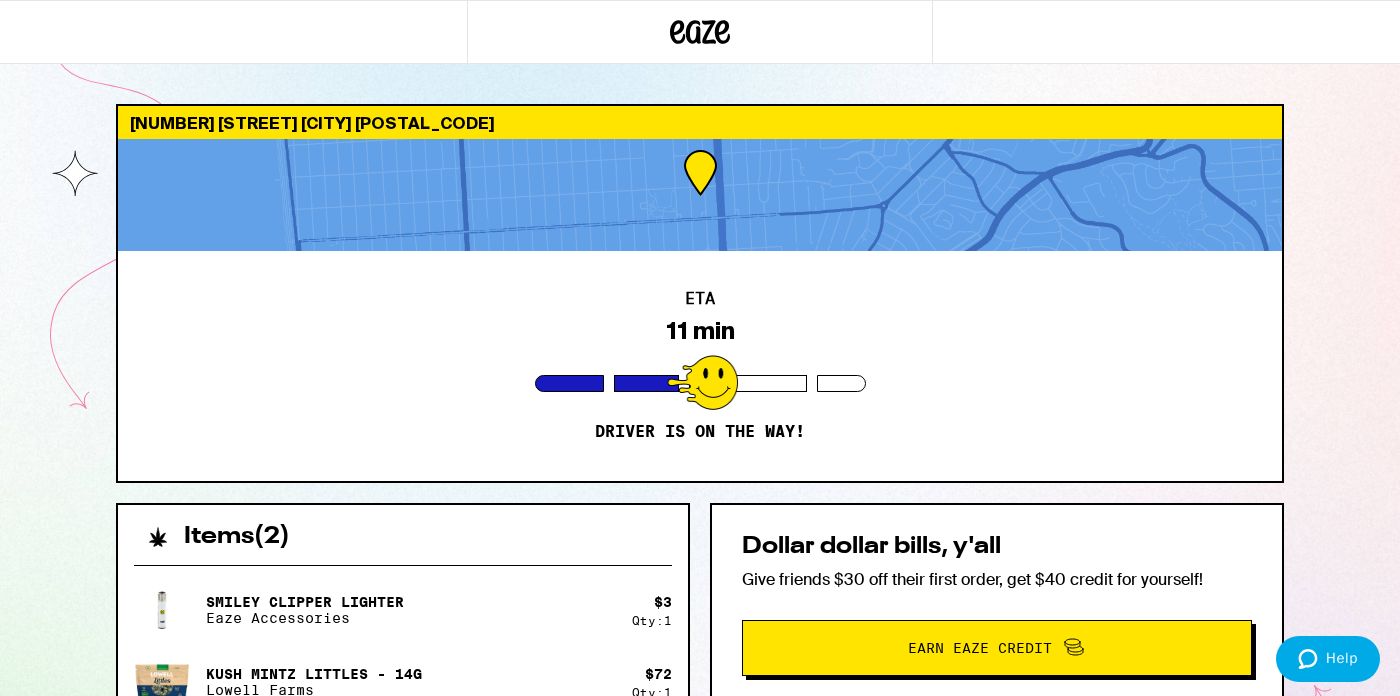 click on "ETA 11 min Driver is on the way!" at bounding box center [700, 366] 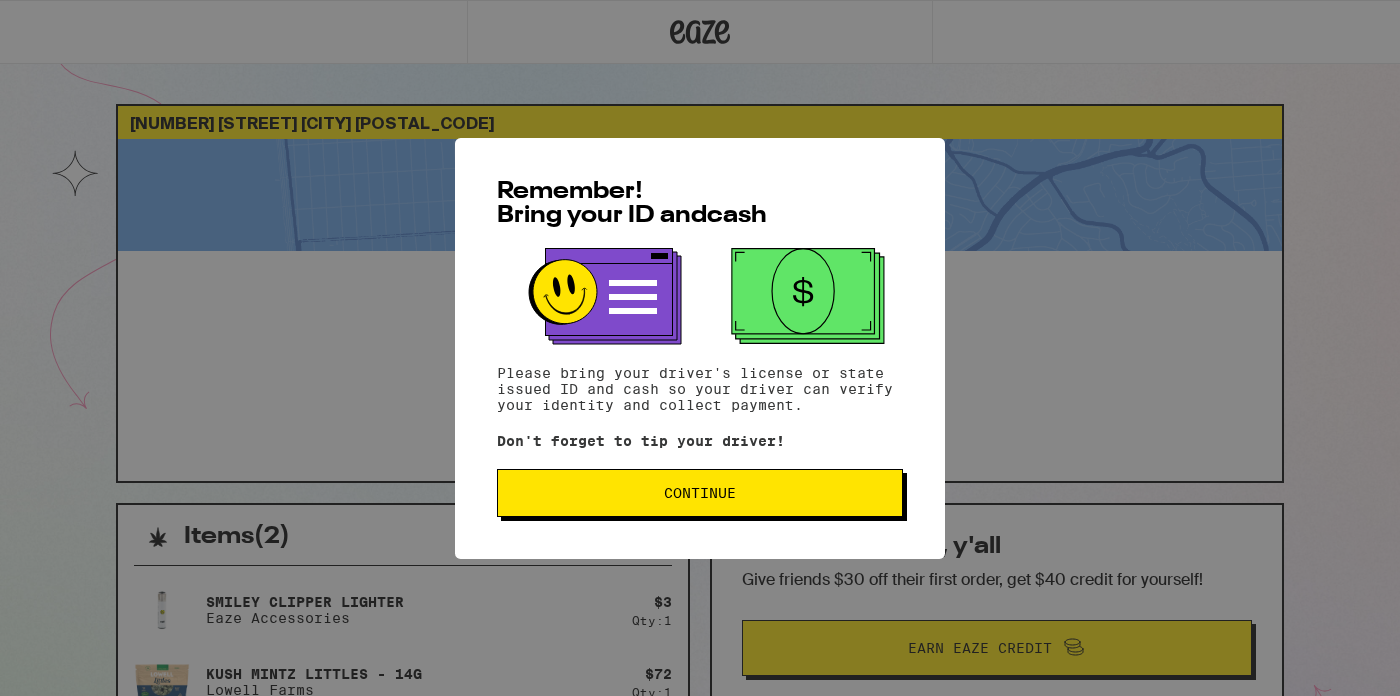 scroll, scrollTop: 0, scrollLeft: 0, axis: both 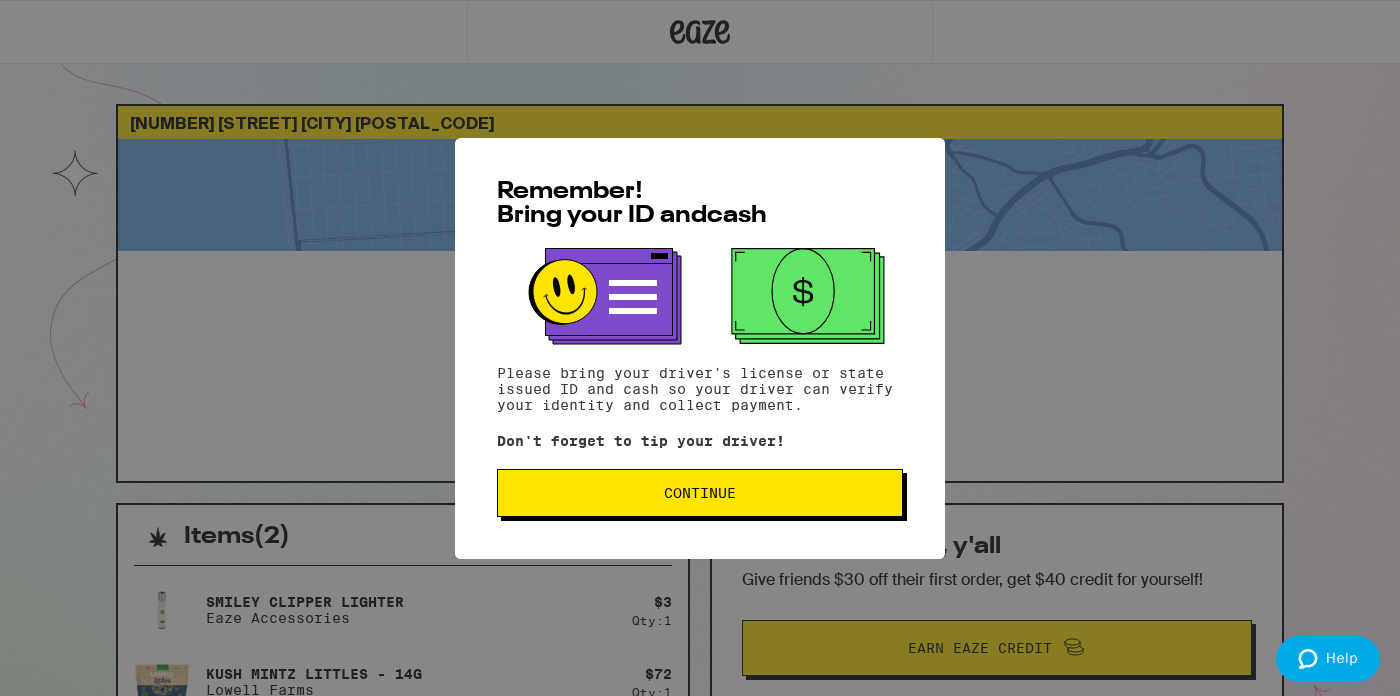 click on "Continue" at bounding box center (700, 493) 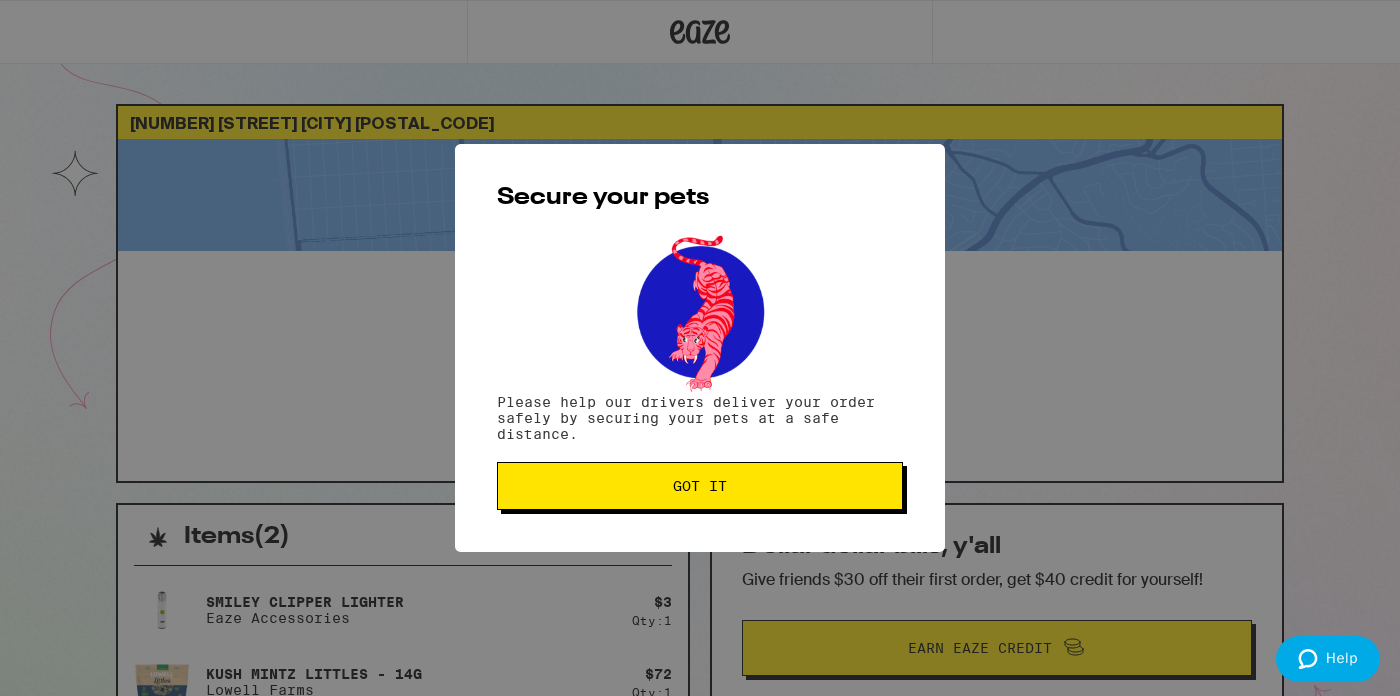 click on "Got it" at bounding box center (700, 486) 